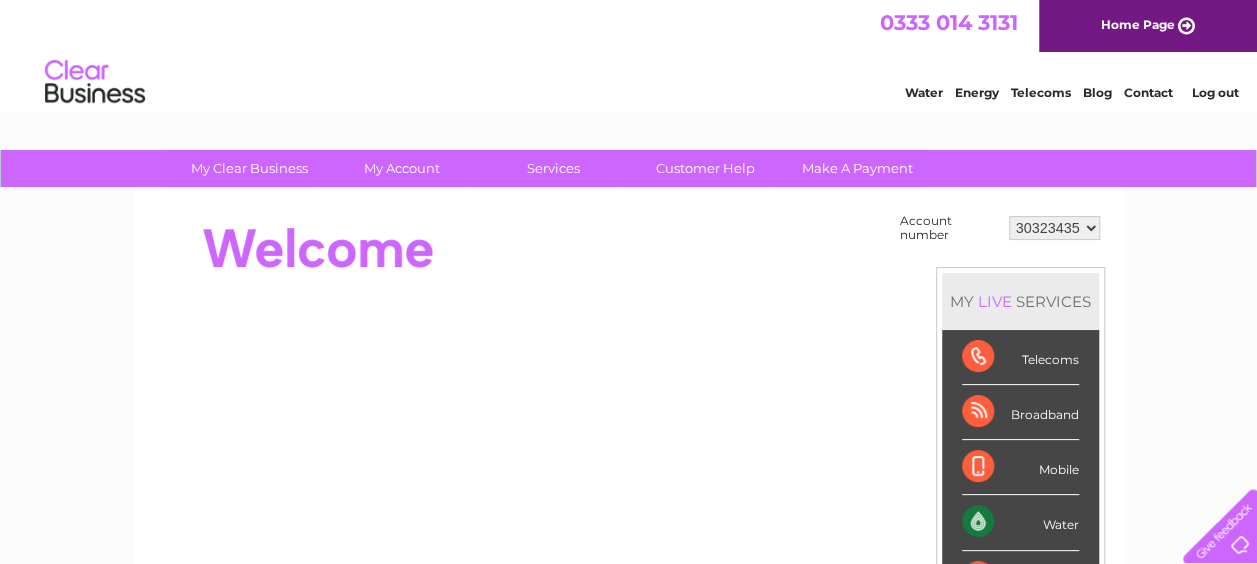 scroll, scrollTop: 0, scrollLeft: 0, axis: both 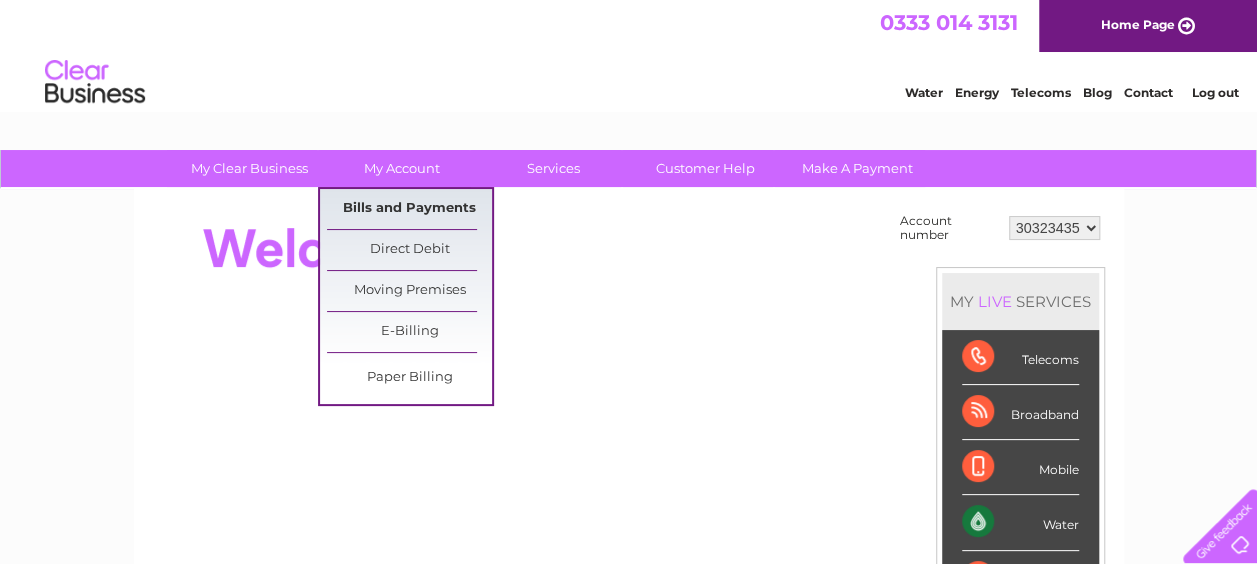 click on "Bills and Payments" at bounding box center (409, 209) 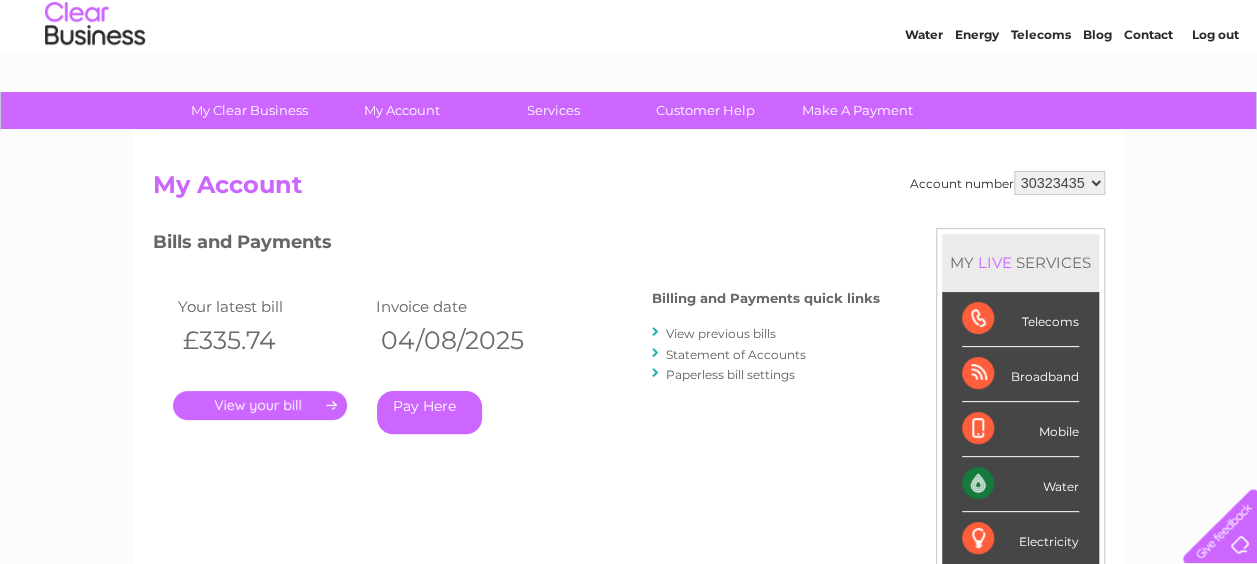 scroll, scrollTop: 0, scrollLeft: 0, axis: both 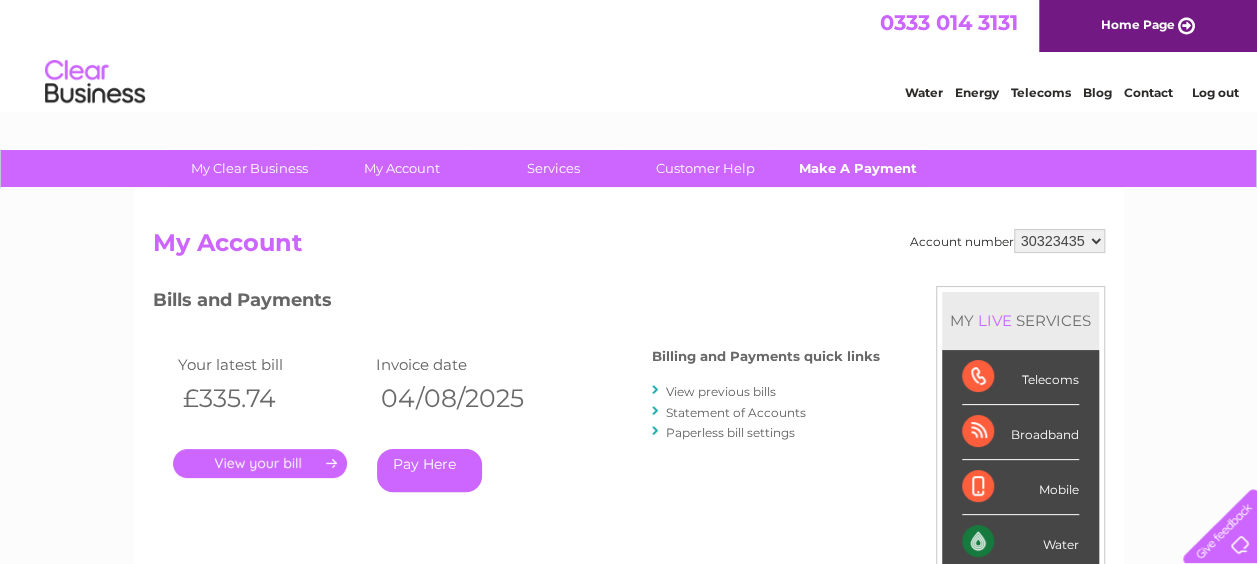 click on "Make A Payment" at bounding box center (857, 168) 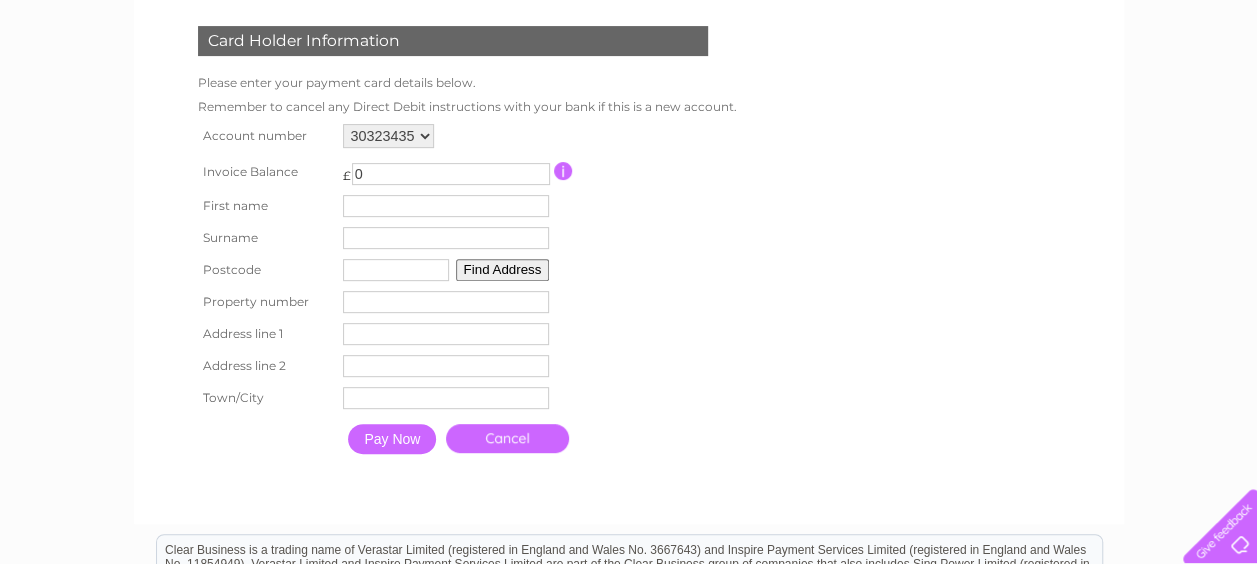 scroll, scrollTop: 0, scrollLeft: 0, axis: both 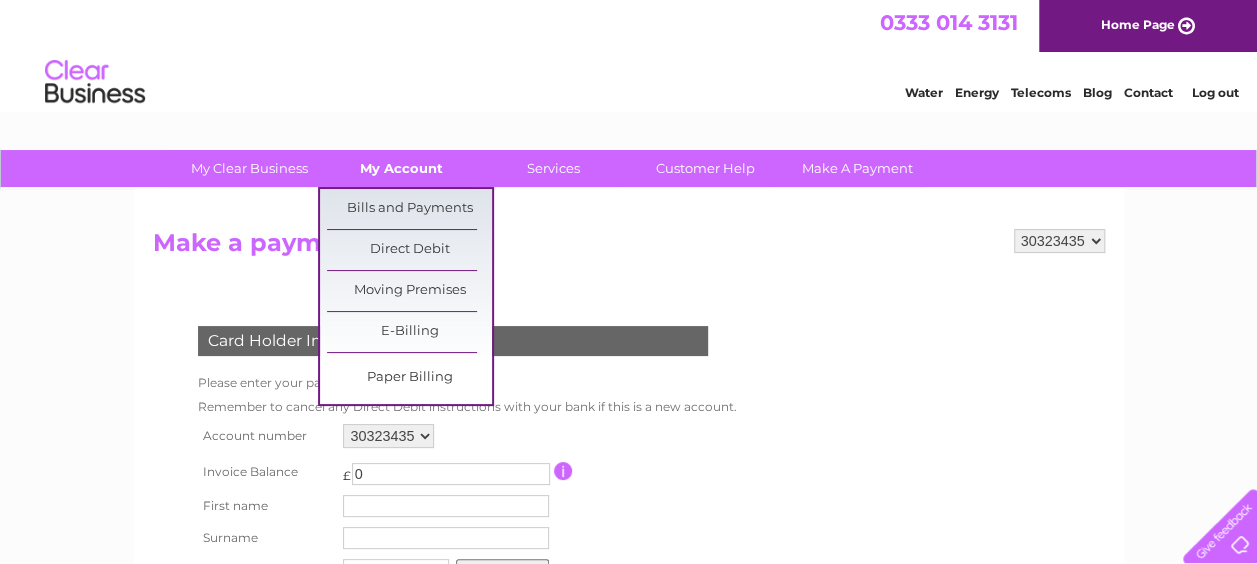 click on "My Account" at bounding box center [401, 168] 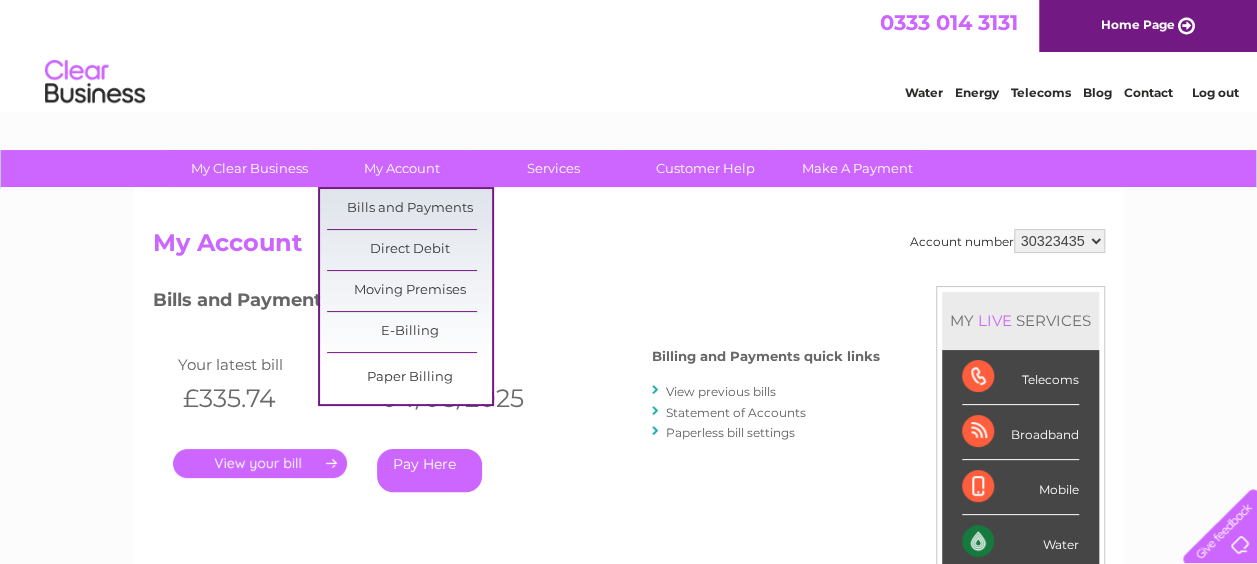 scroll, scrollTop: 0, scrollLeft: 0, axis: both 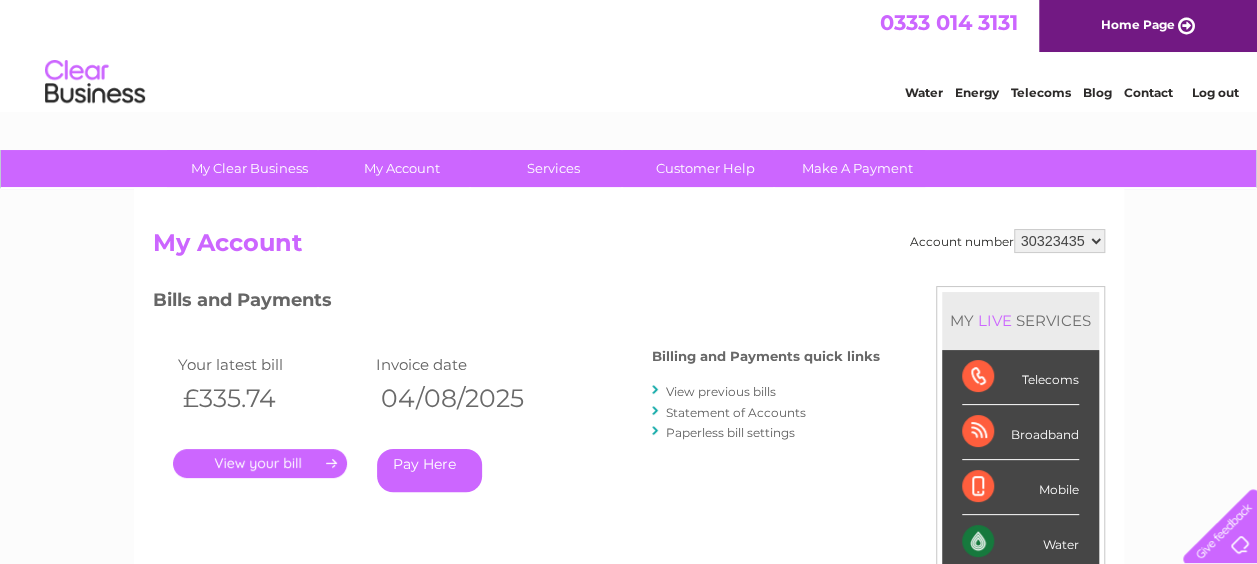 click on "My Clear Business
Login Details
My Details
My Preferences
Link Account
My Account
Bills and Payments   Direct Debit   Moving Premises" at bounding box center [628, 671] 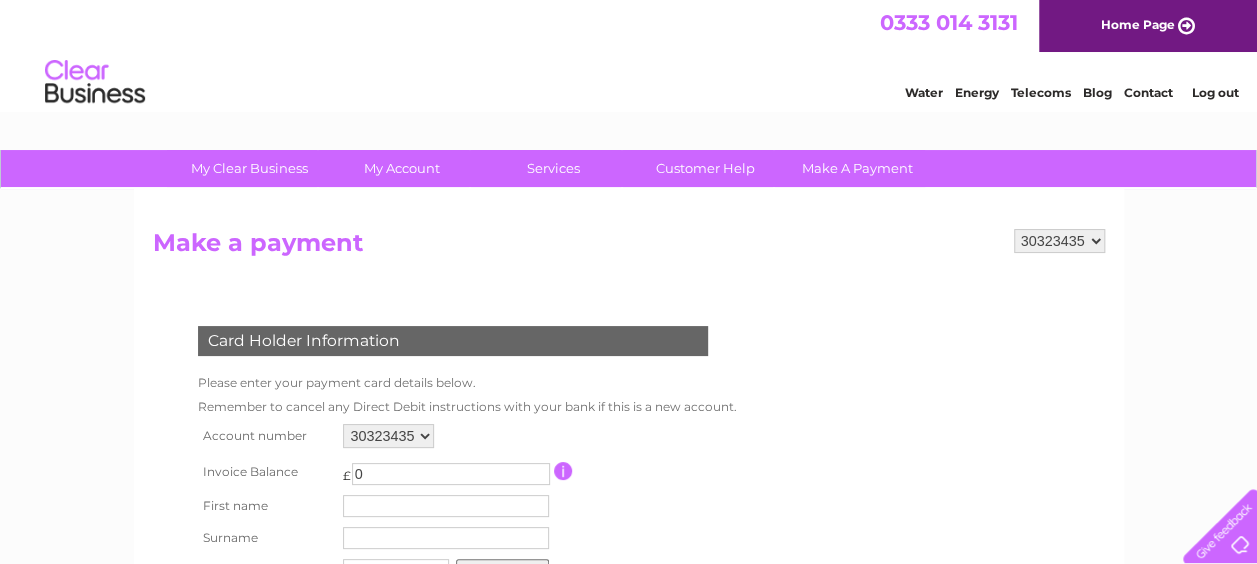 scroll, scrollTop: 0, scrollLeft: 0, axis: both 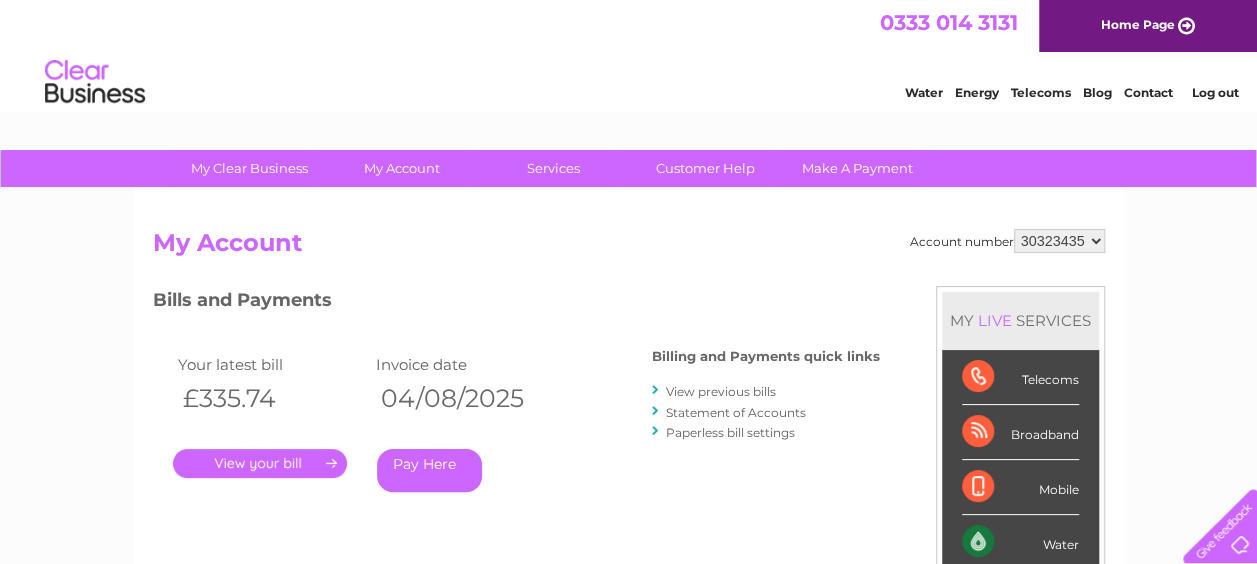click on "." at bounding box center (260, 463) 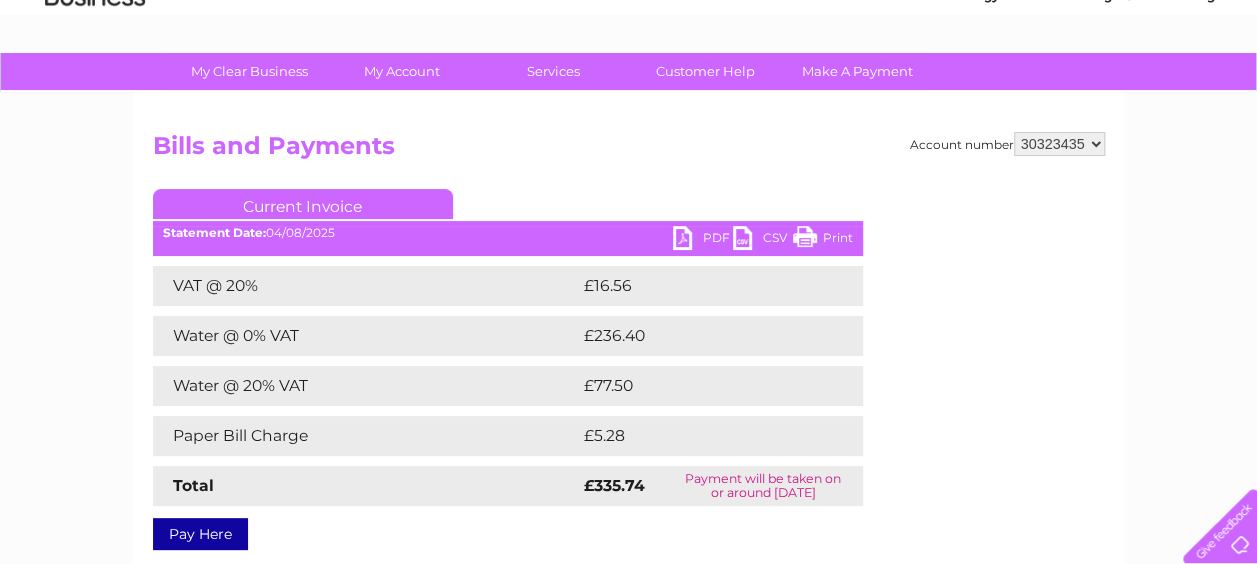 scroll, scrollTop: 0, scrollLeft: 0, axis: both 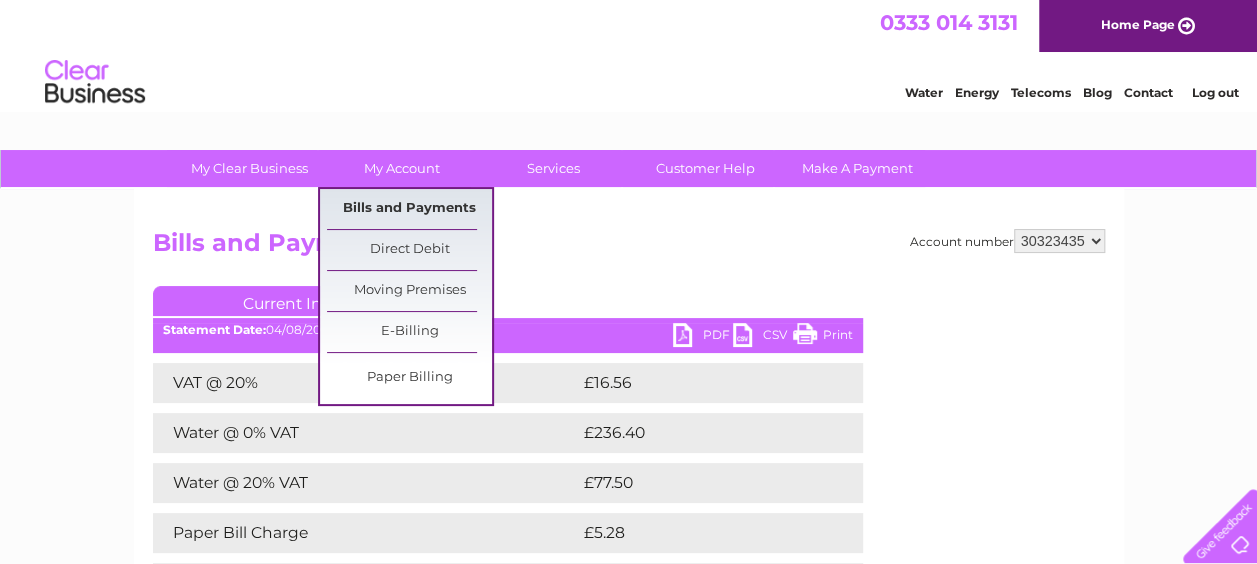 click on "Bills and Payments" at bounding box center (409, 209) 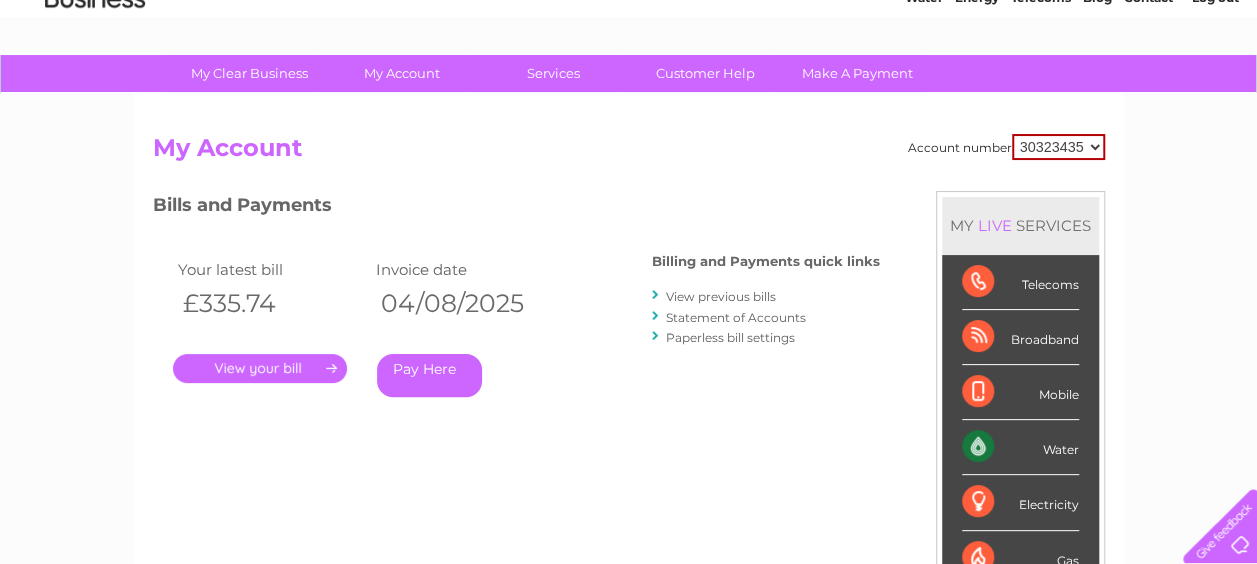 scroll, scrollTop: 41, scrollLeft: 0, axis: vertical 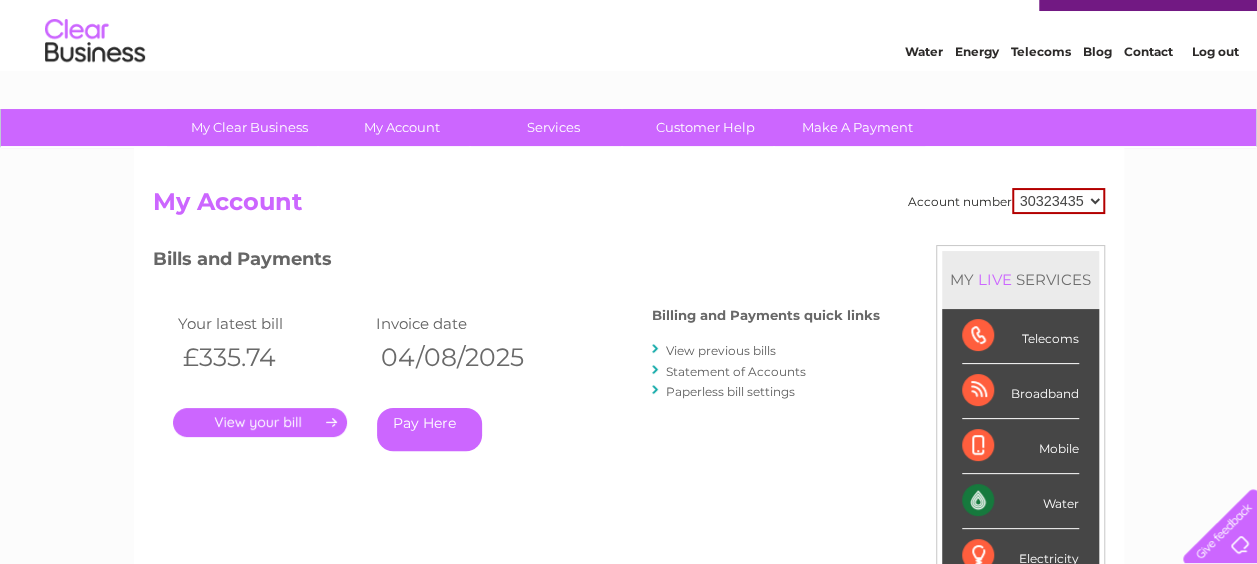 click on "Paperless bill settings" at bounding box center (730, 391) 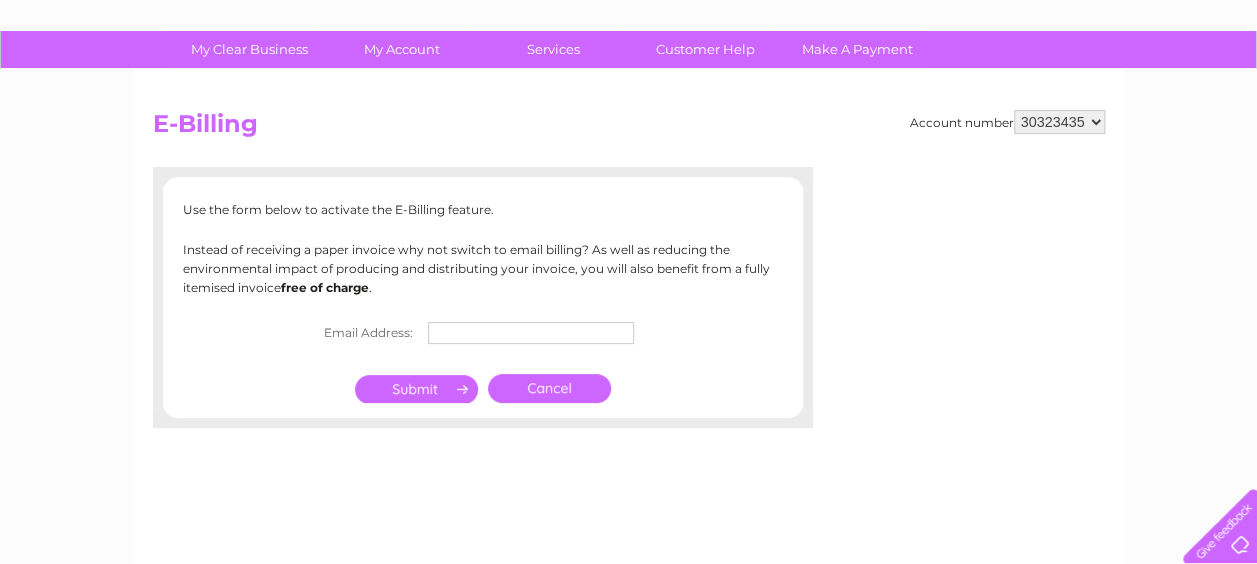 scroll, scrollTop: 200, scrollLeft: 0, axis: vertical 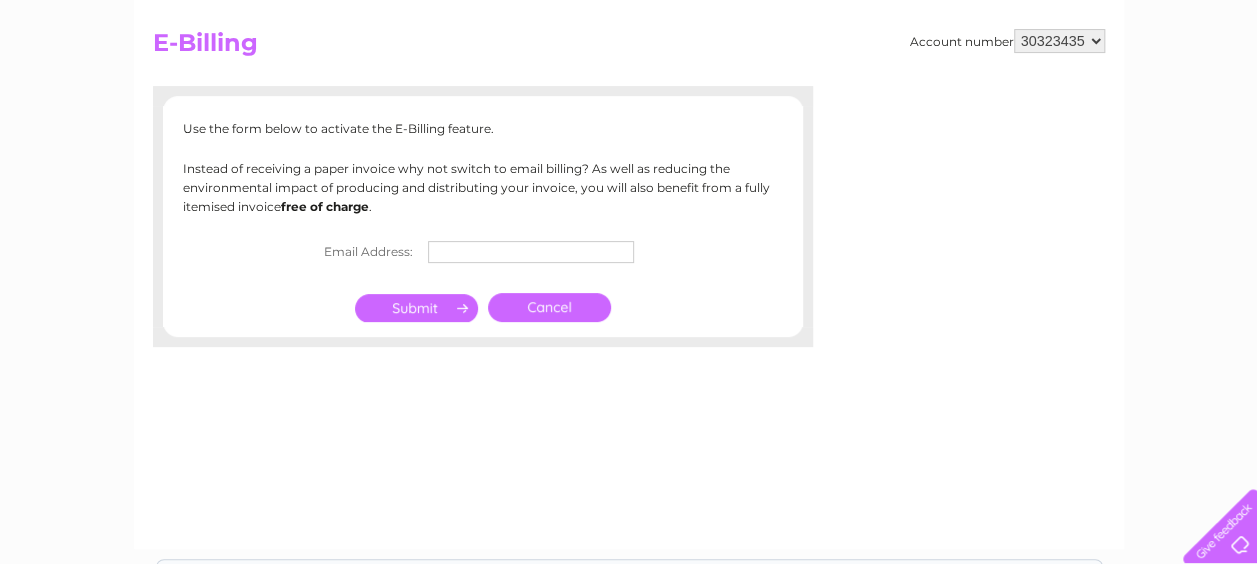 click at bounding box center [531, 252] 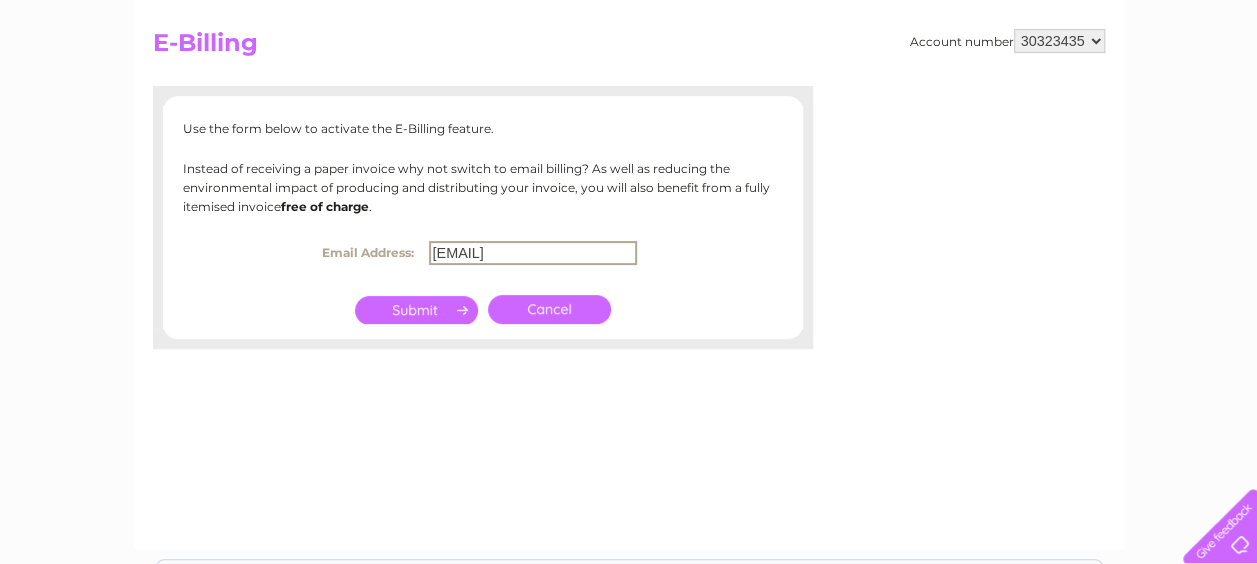 type on "sjrawtenstall@gmail.com" 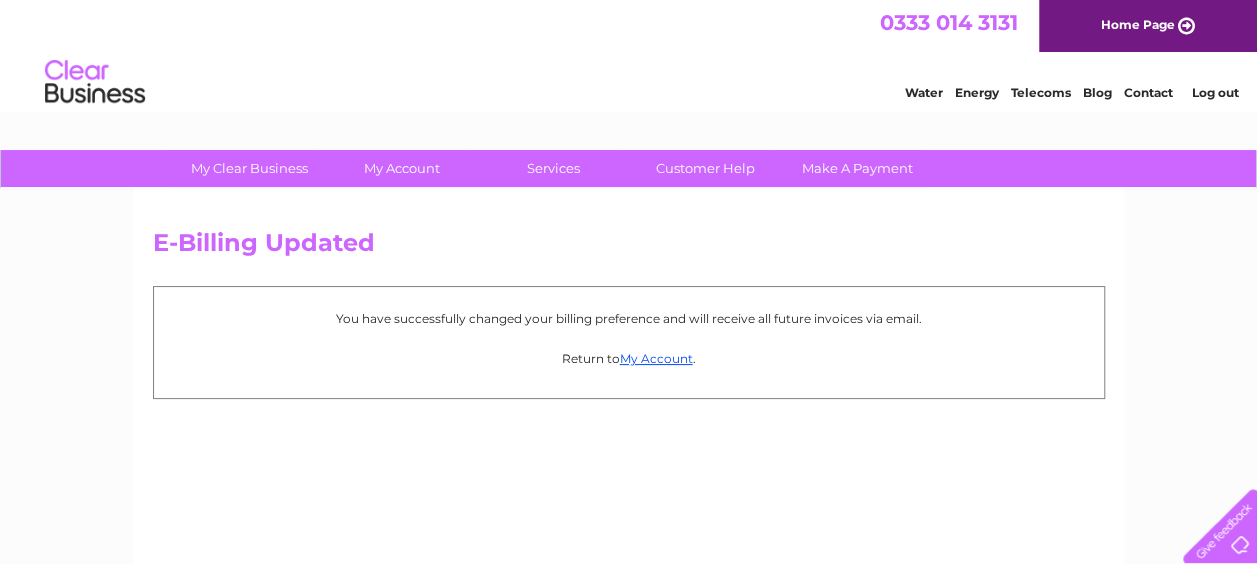 scroll, scrollTop: 0, scrollLeft: 0, axis: both 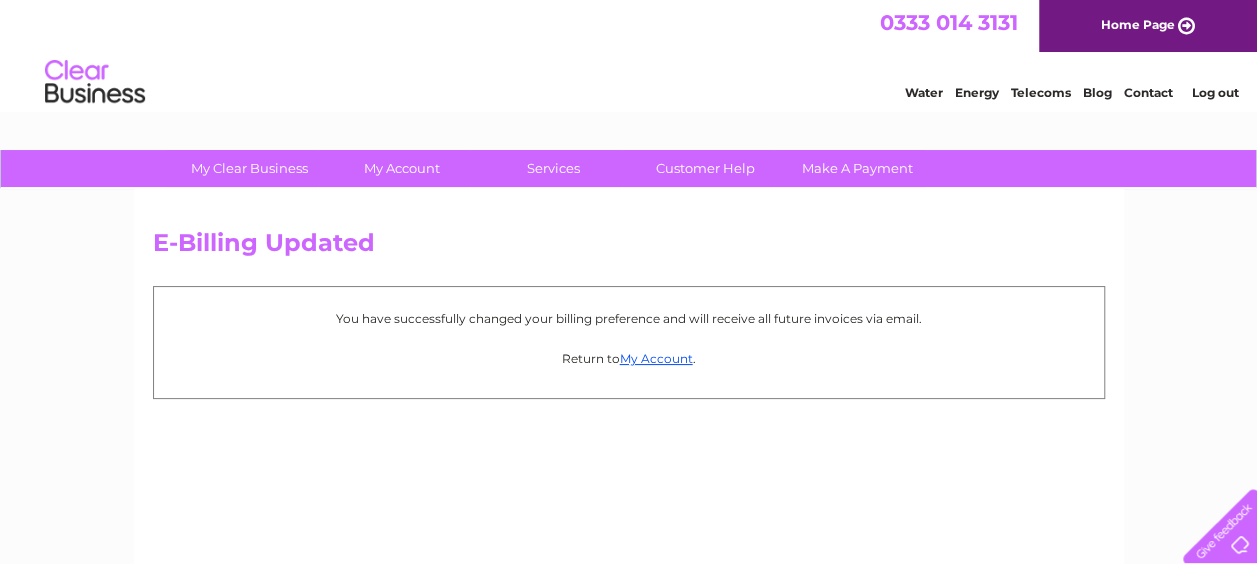 click on "Log out" at bounding box center (1214, 92) 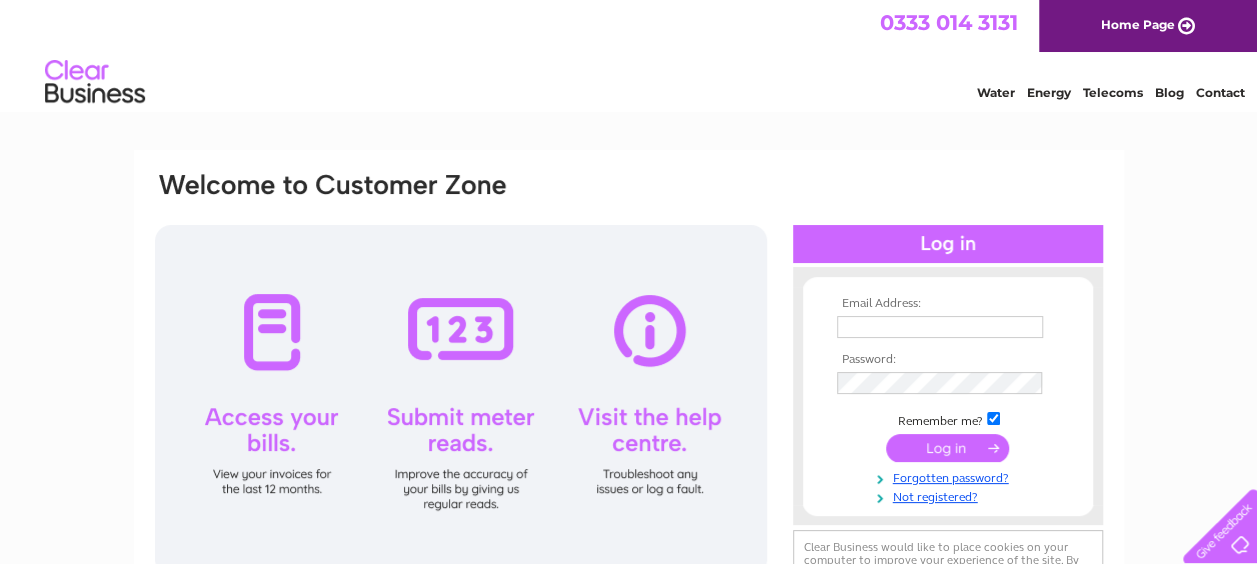 scroll, scrollTop: 0, scrollLeft: 0, axis: both 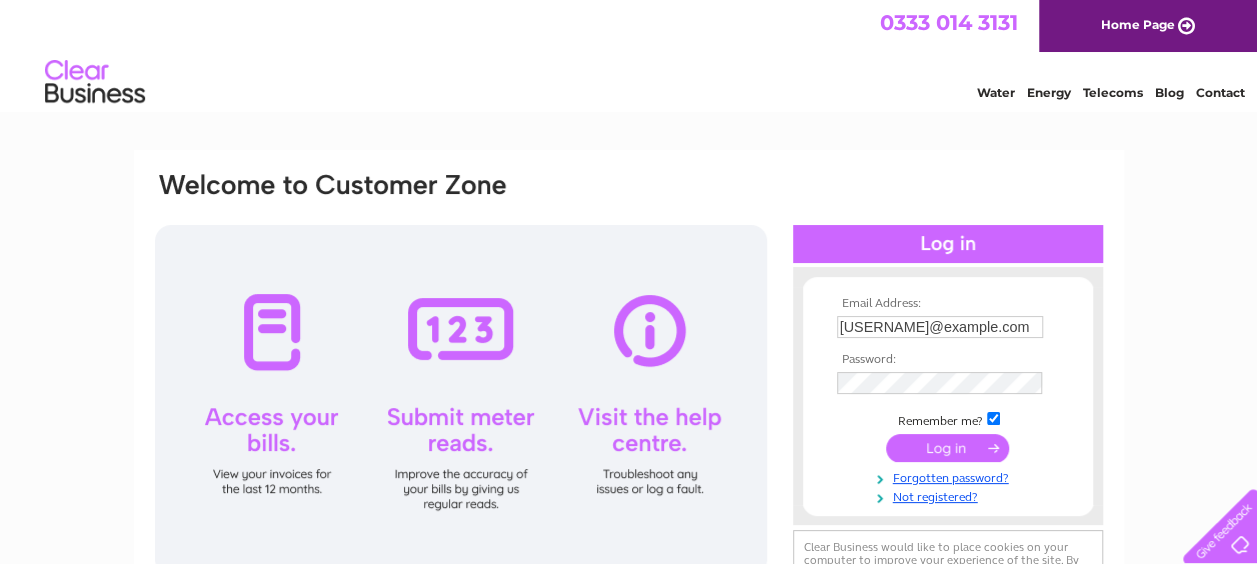 click at bounding box center [947, 448] 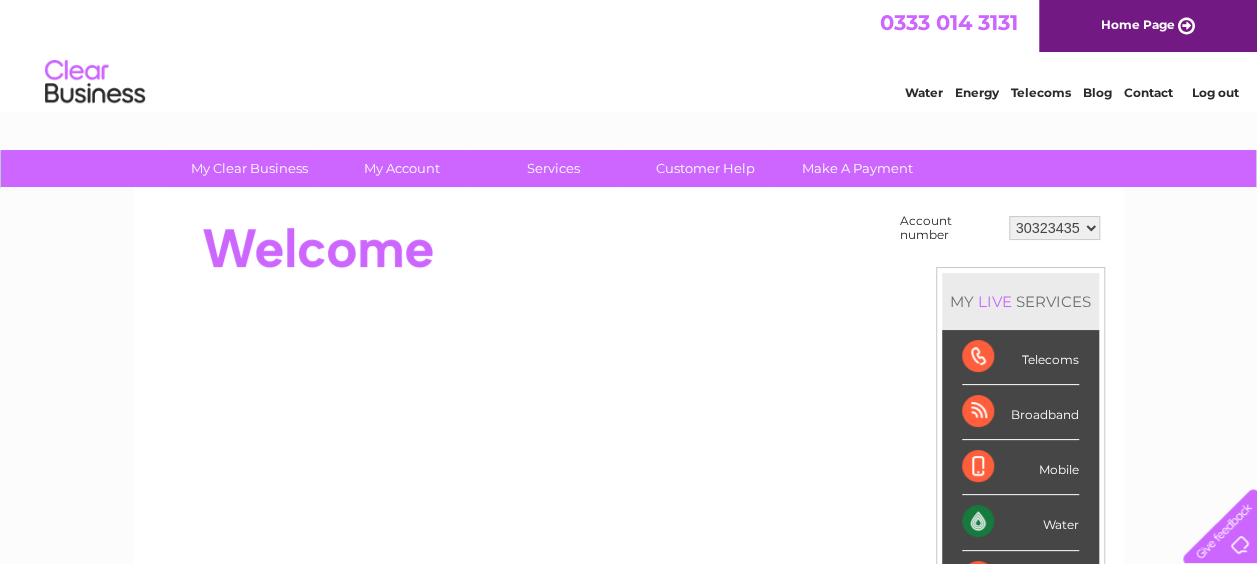 scroll, scrollTop: 0, scrollLeft: 0, axis: both 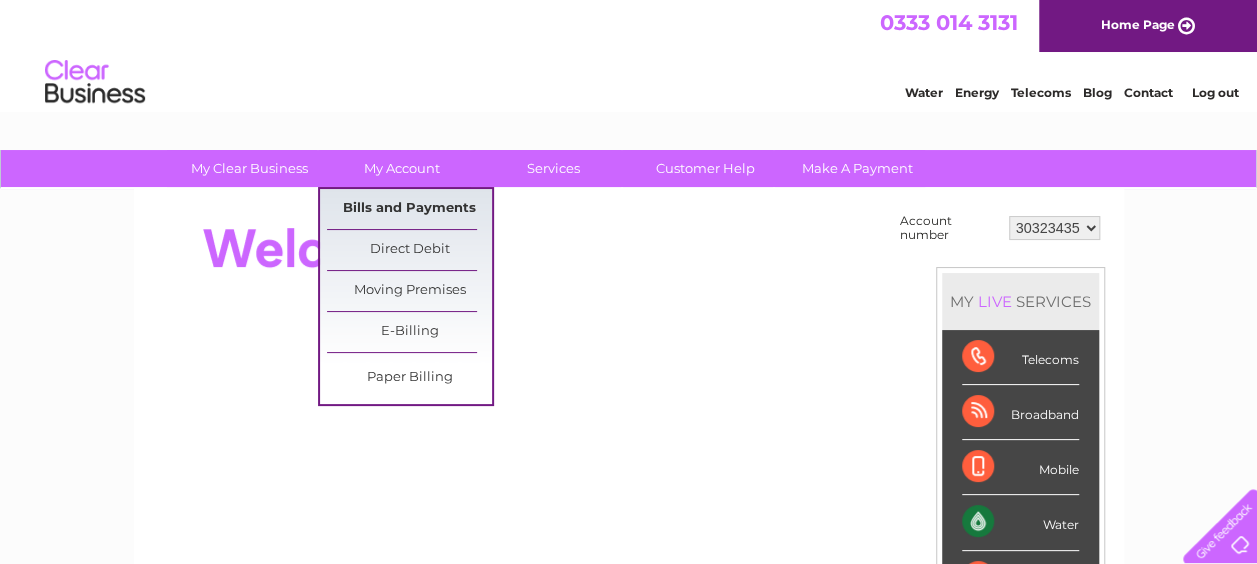 click on "Bills and Payments" at bounding box center (409, 209) 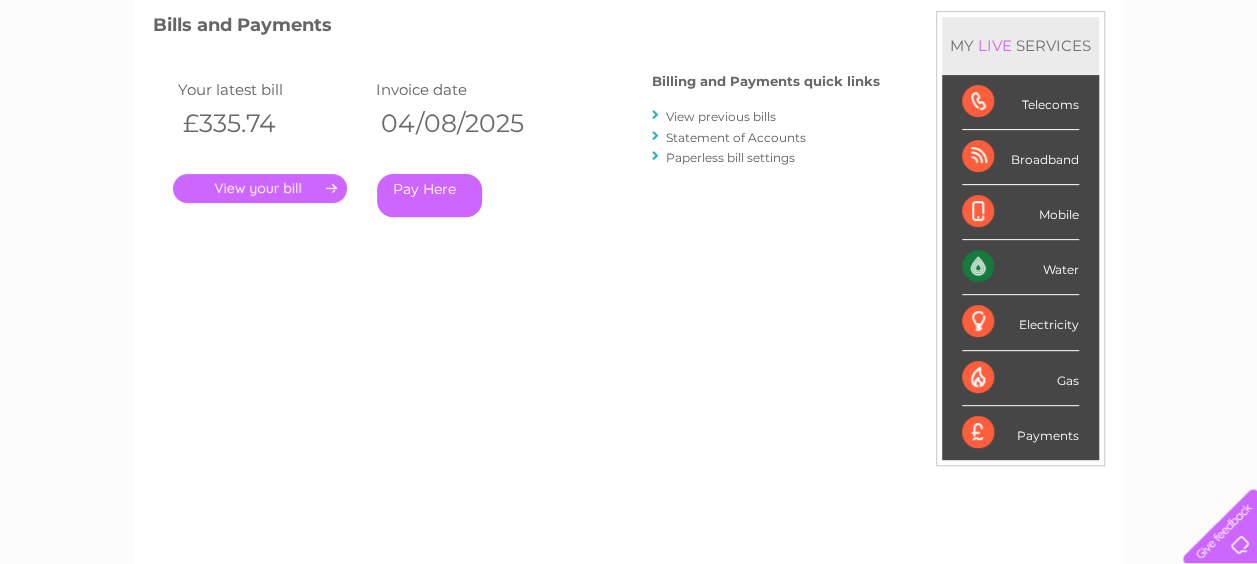 scroll, scrollTop: 100, scrollLeft: 0, axis: vertical 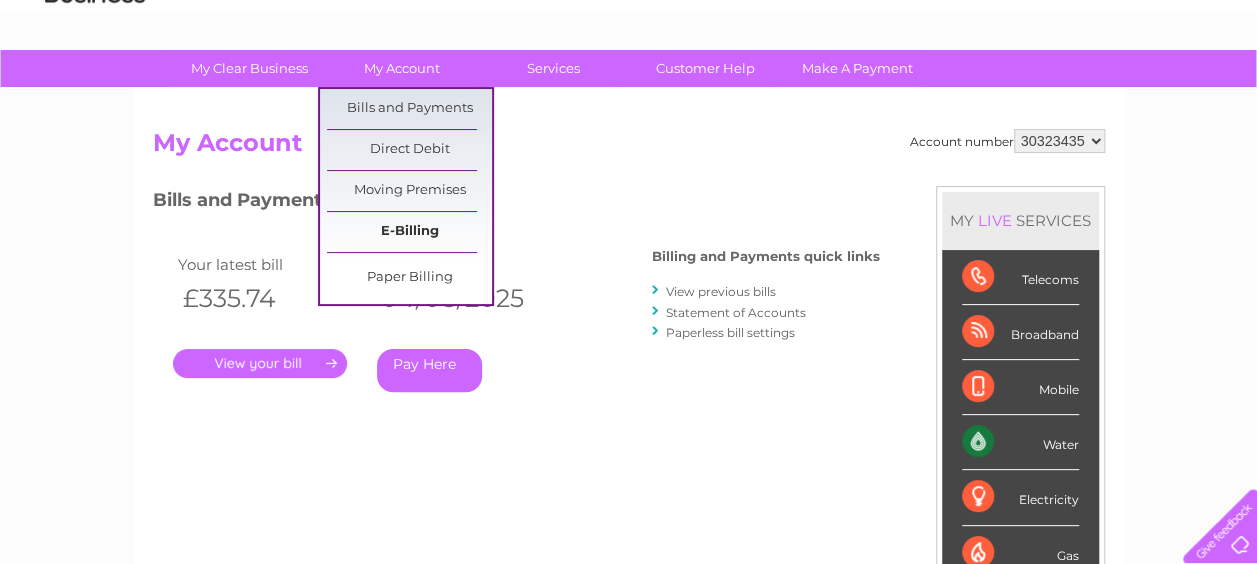 click on "E-Billing" at bounding box center (409, 232) 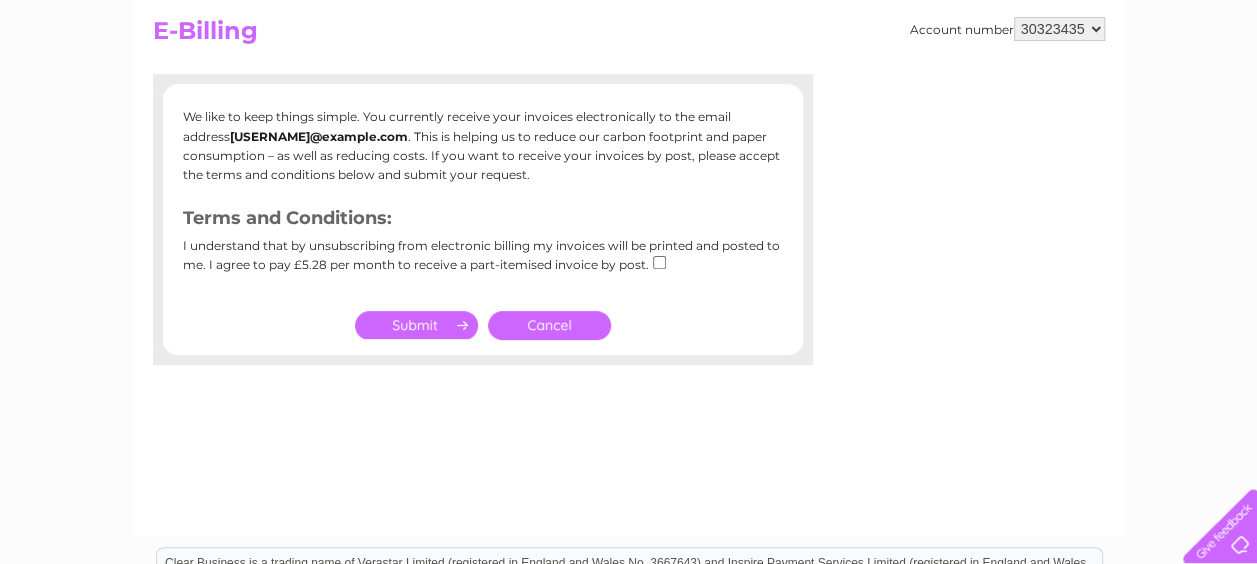 scroll, scrollTop: 100, scrollLeft: 0, axis: vertical 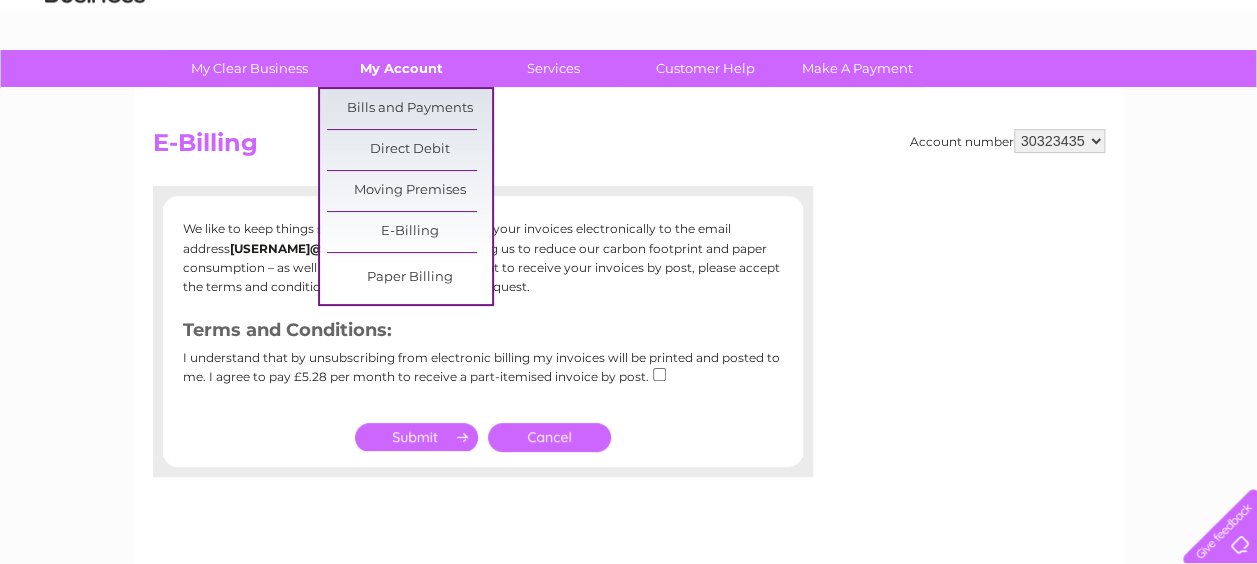 click on "My Account" at bounding box center (401, 68) 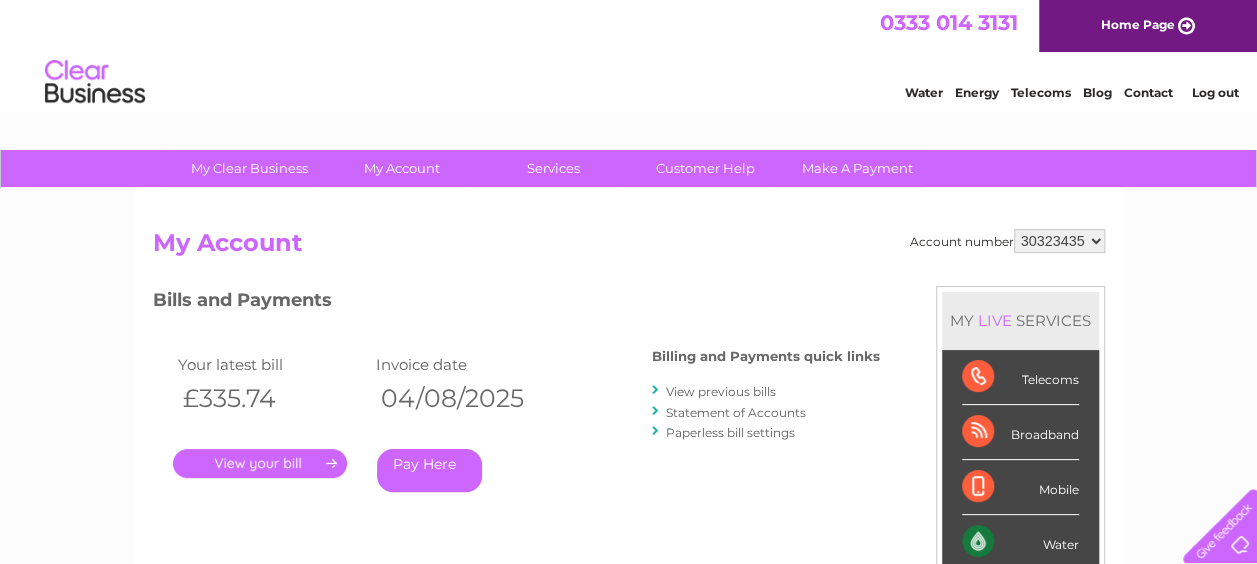 scroll, scrollTop: 0, scrollLeft: 0, axis: both 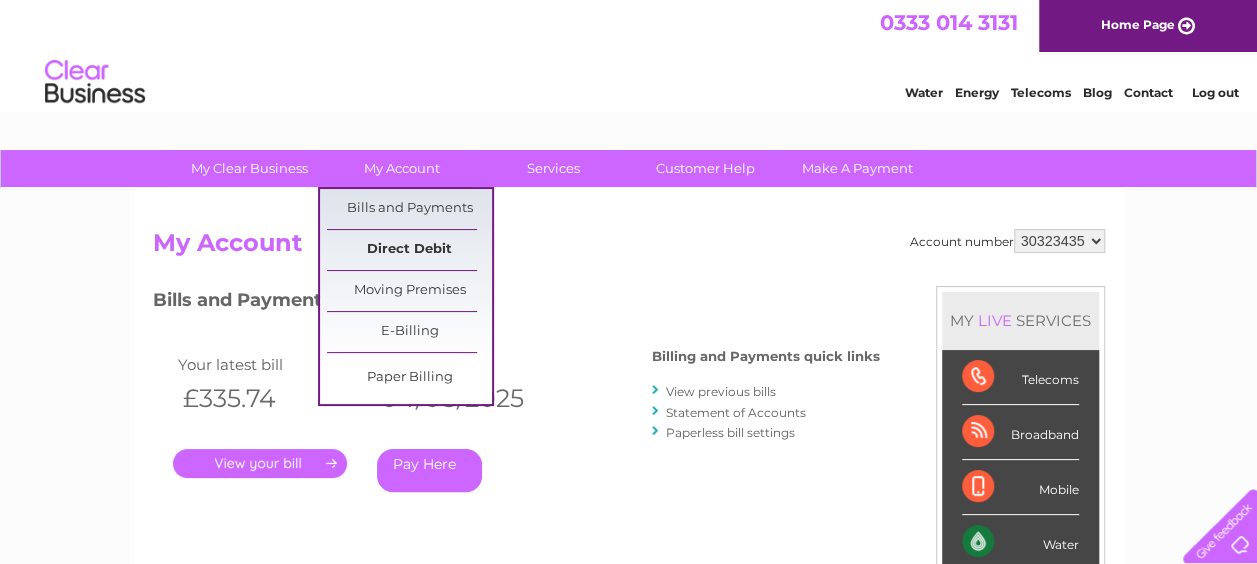 click on "Direct Debit" at bounding box center [409, 250] 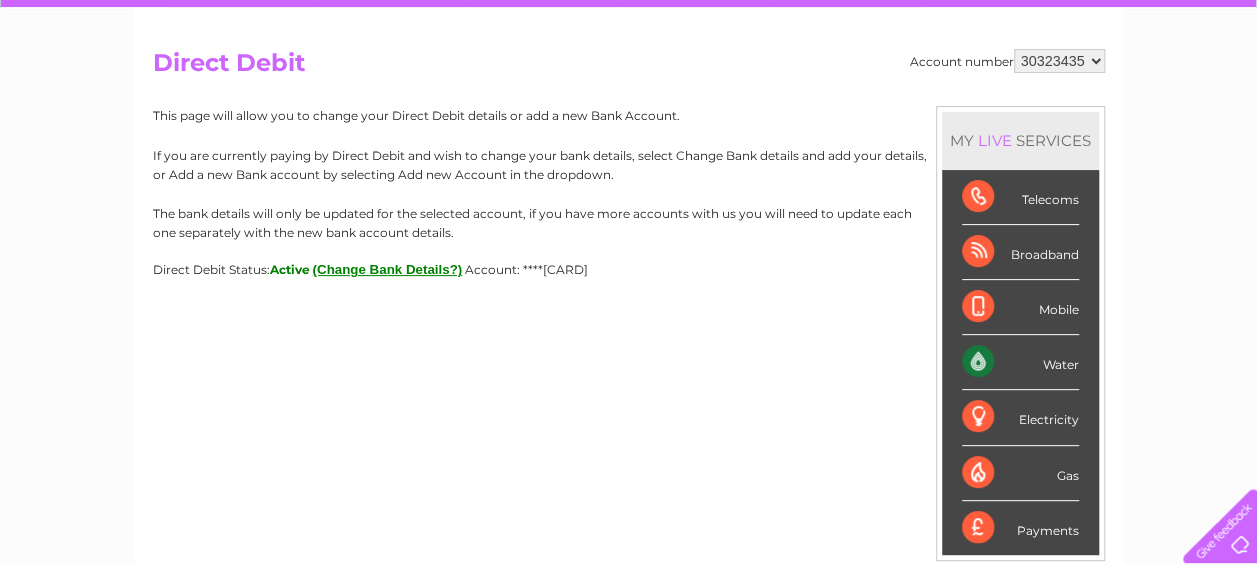 scroll, scrollTop: 200, scrollLeft: 0, axis: vertical 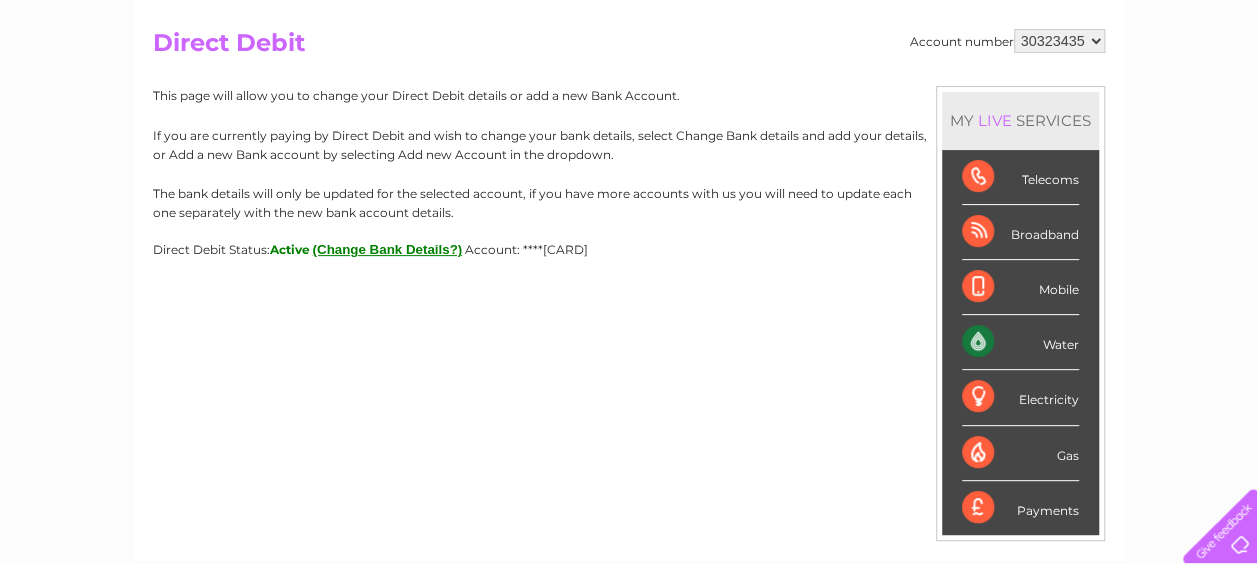 click on "(Change Bank Details?)" at bounding box center (388, 249) 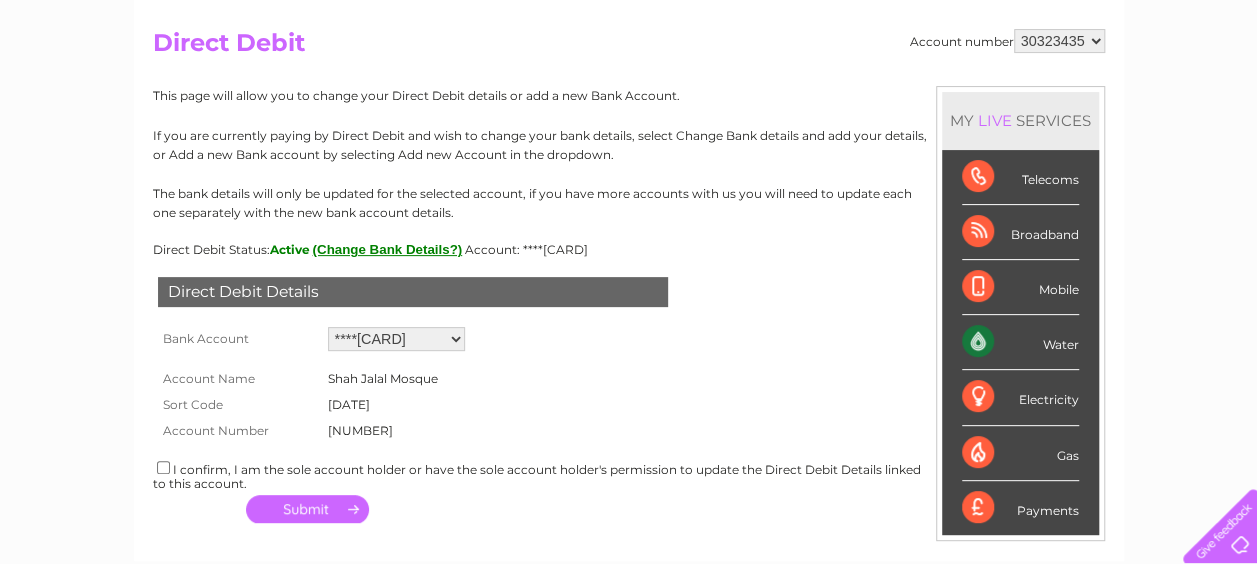 click on "Add new account
****3801" at bounding box center [396, 339] 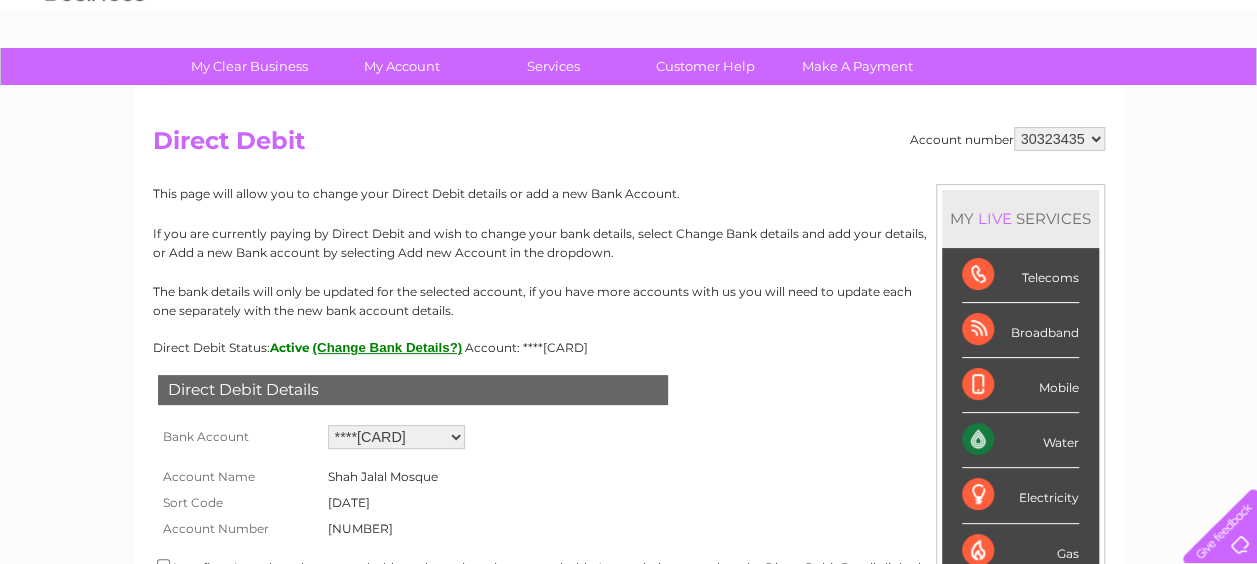 scroll, scrollTop: 100, scrollLeft: 0, axis: vertical 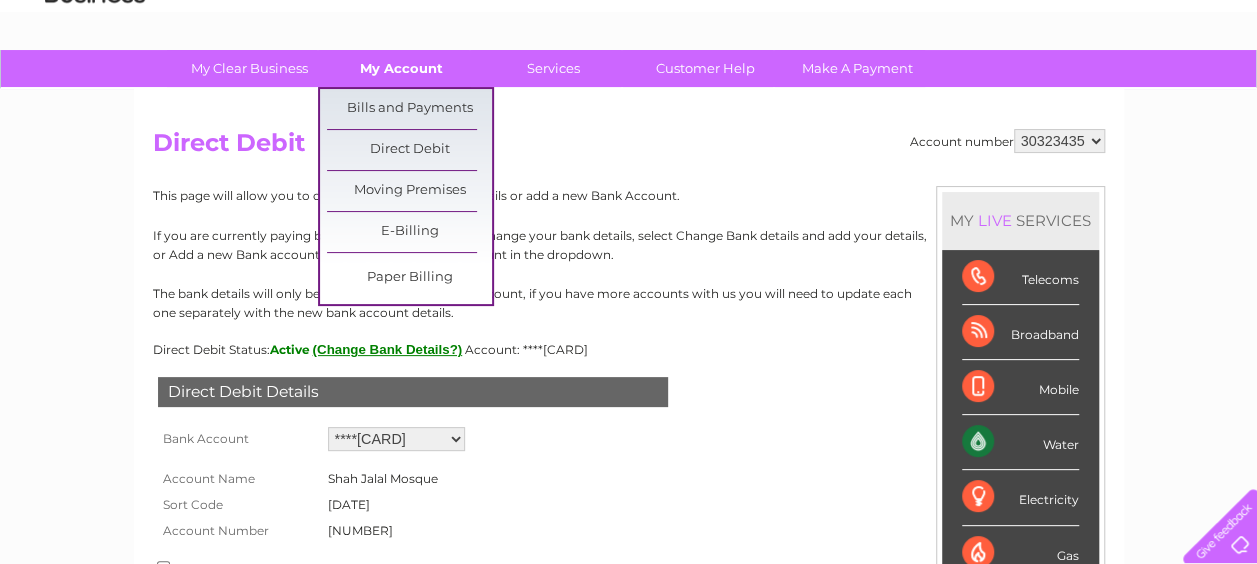 click on "My Account" at bounding box center (401, 68) 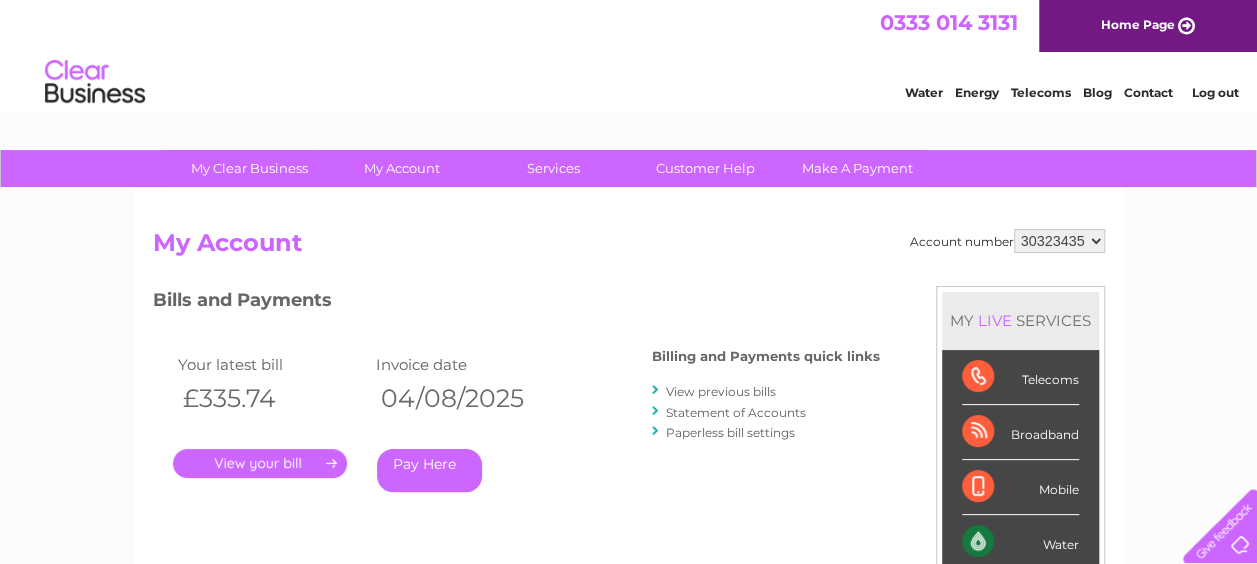 scroll, scrollTop: 0, scrollLeft: 0, axis: both 